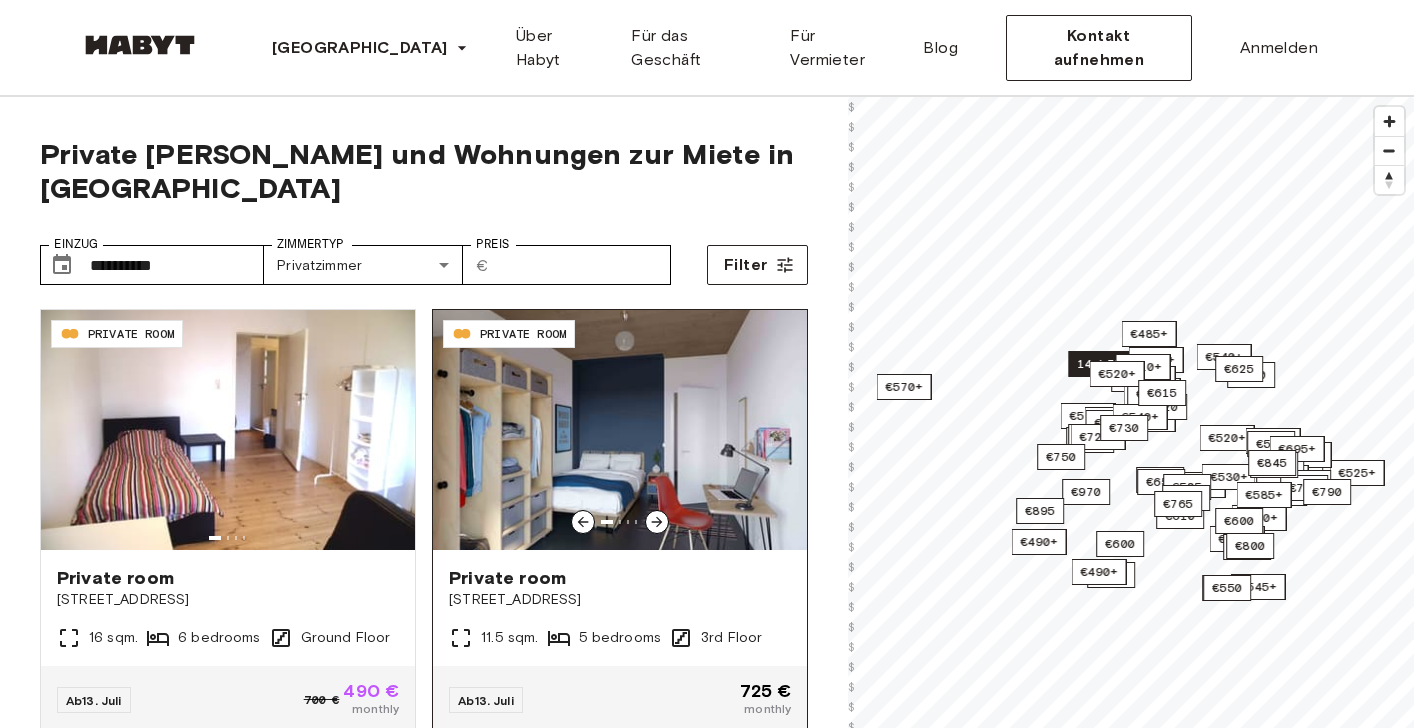 scroll, scrollTop: 0, scrollLeft: 0, axis: both 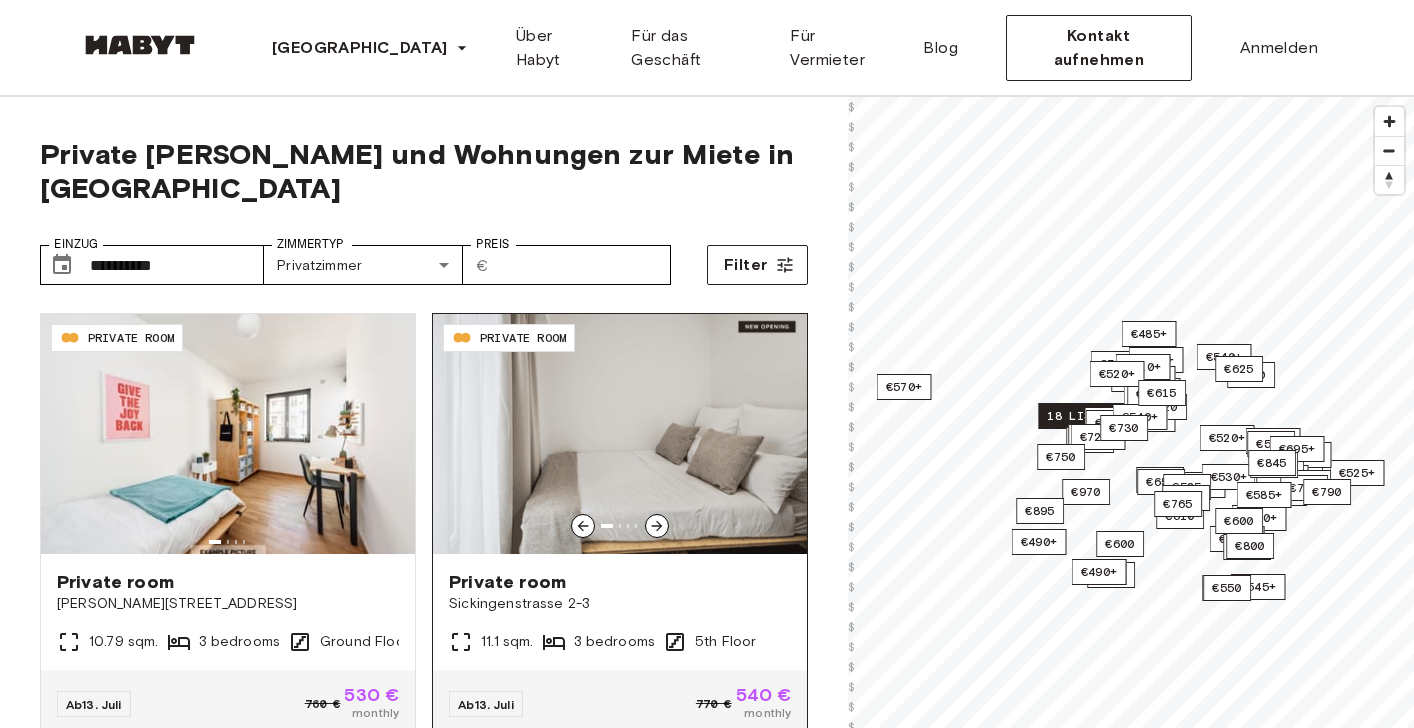 click at bounding box center [657, 526] 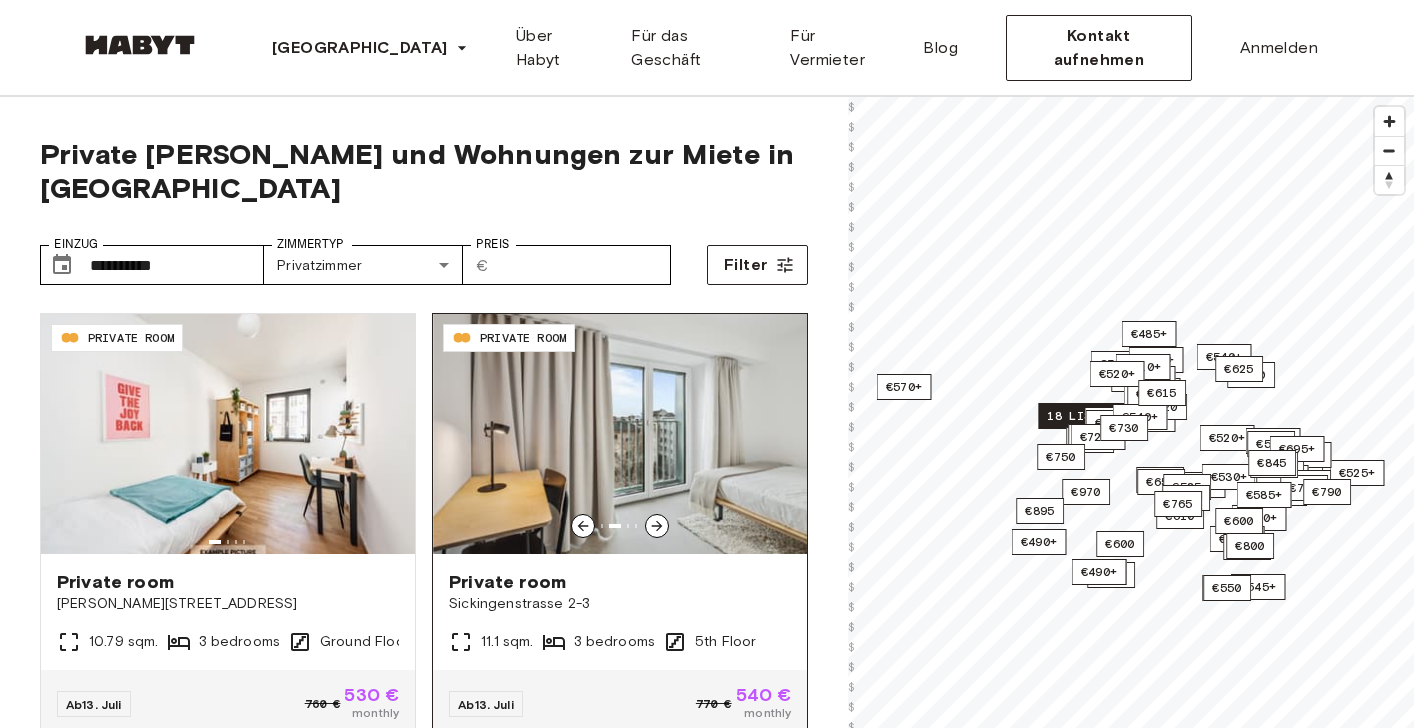 click at bounding box center (657, 526) 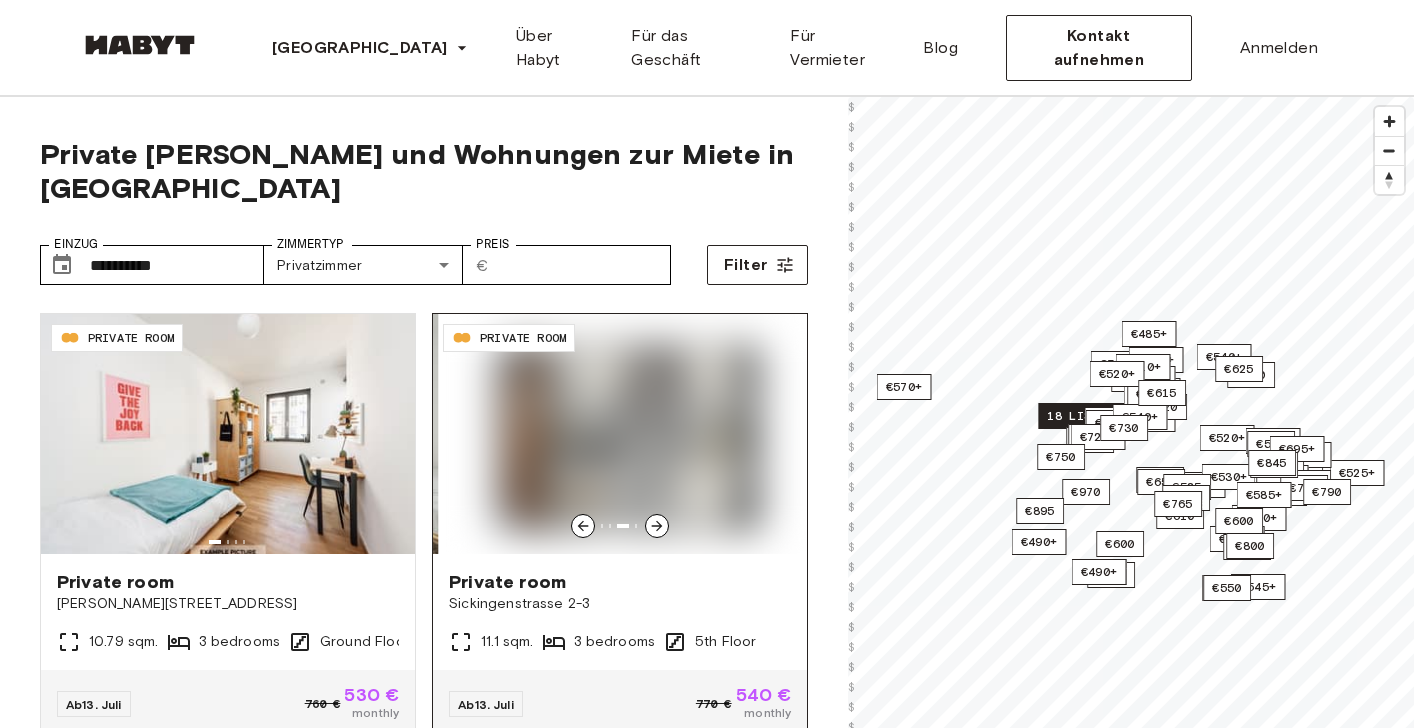 click at bounding box center [657, 526] 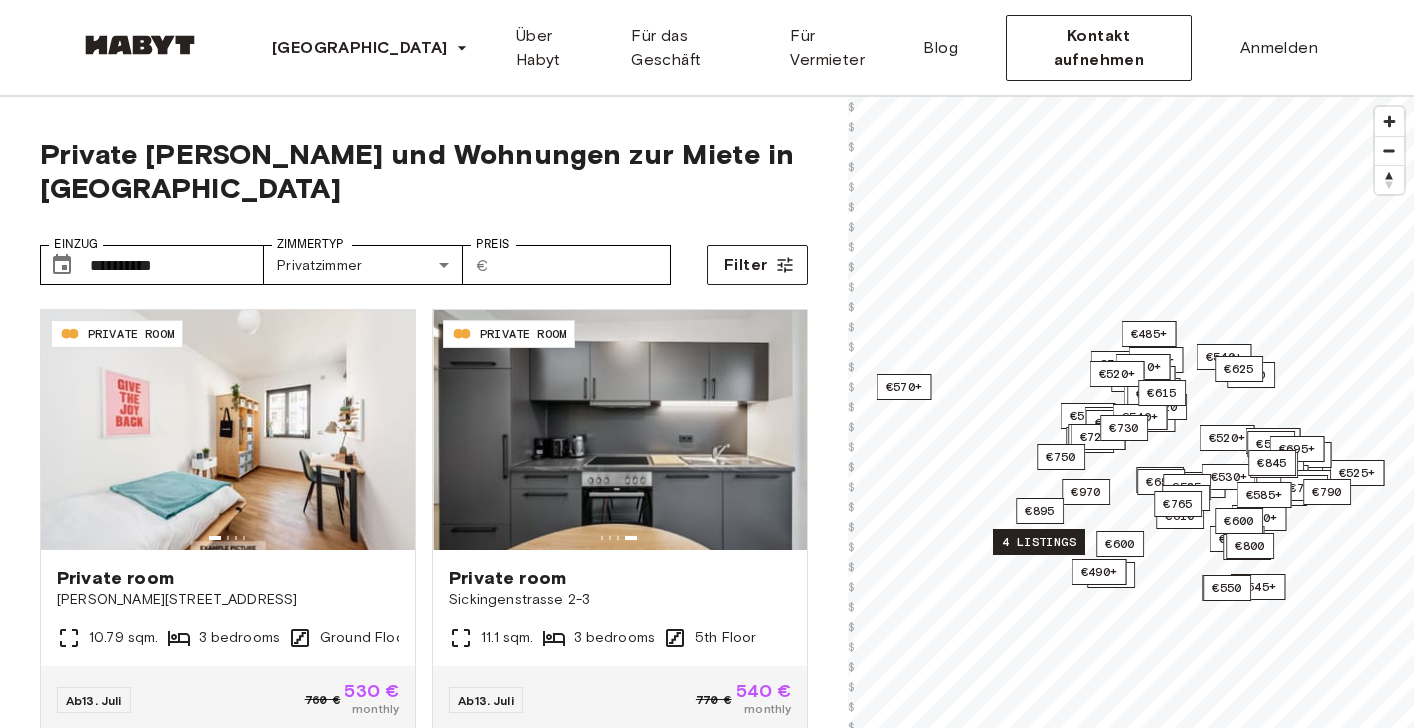 scroll, scrollTop: 446, scrollLeft: 0, axis: vertical 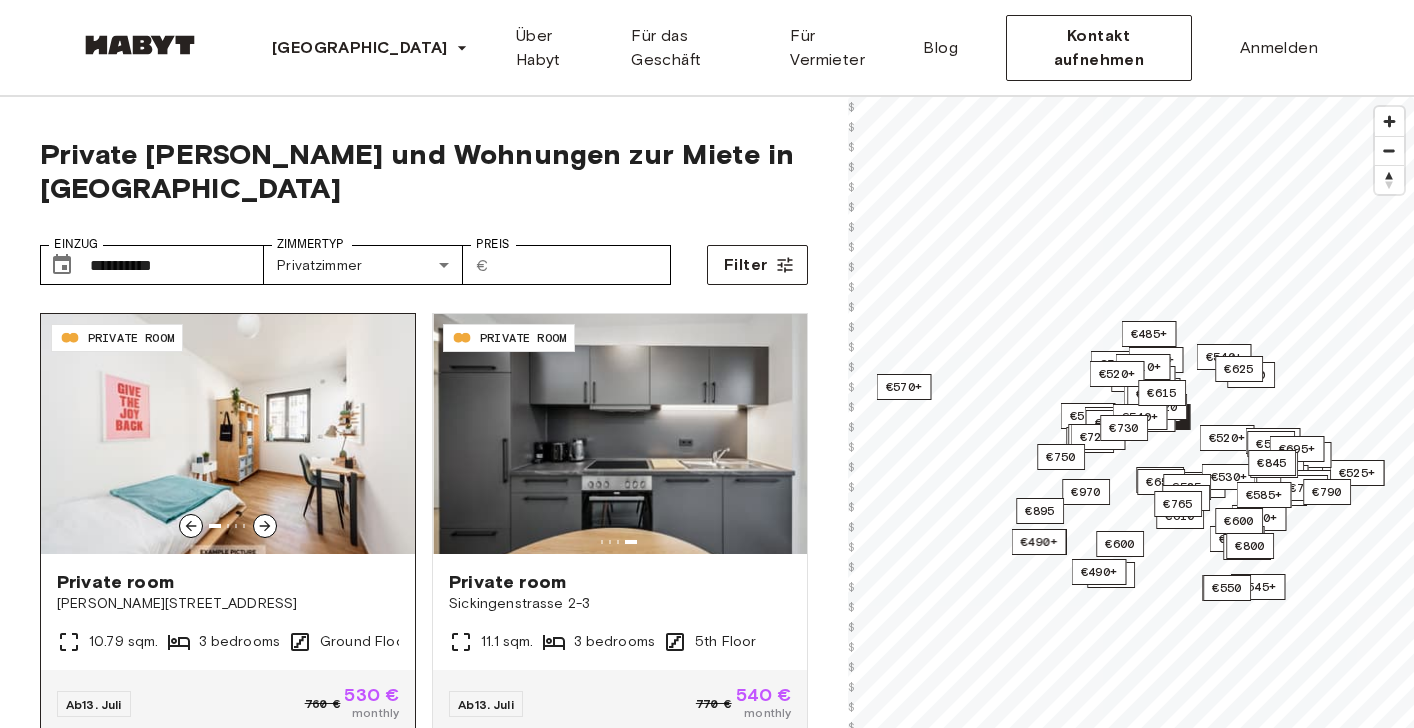 click 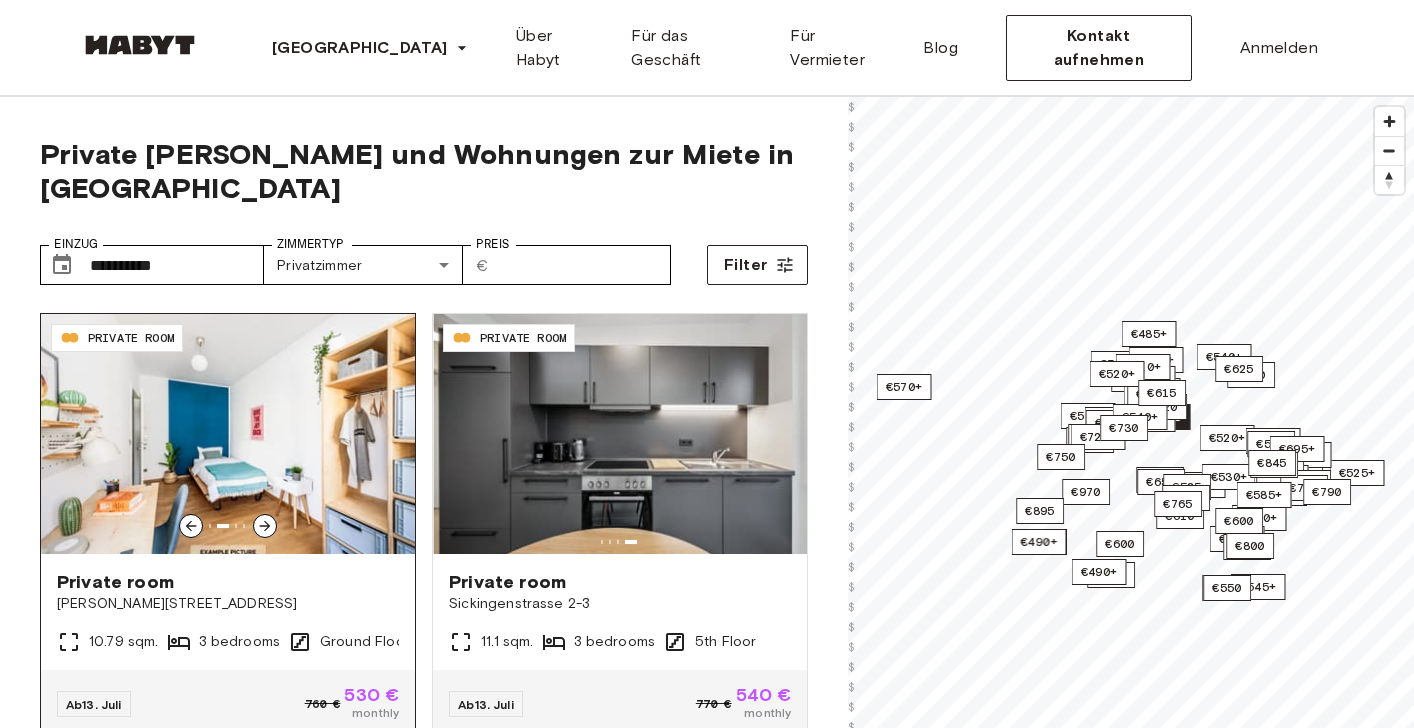click 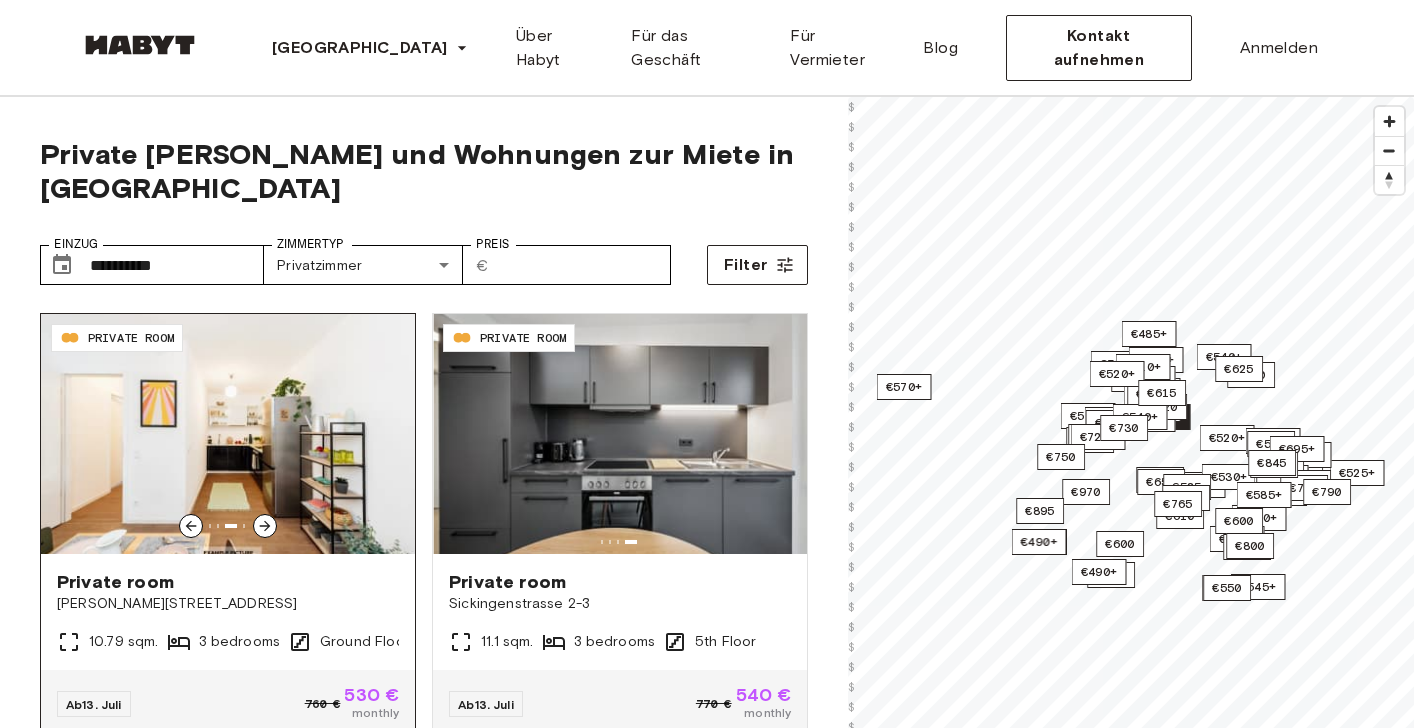 click 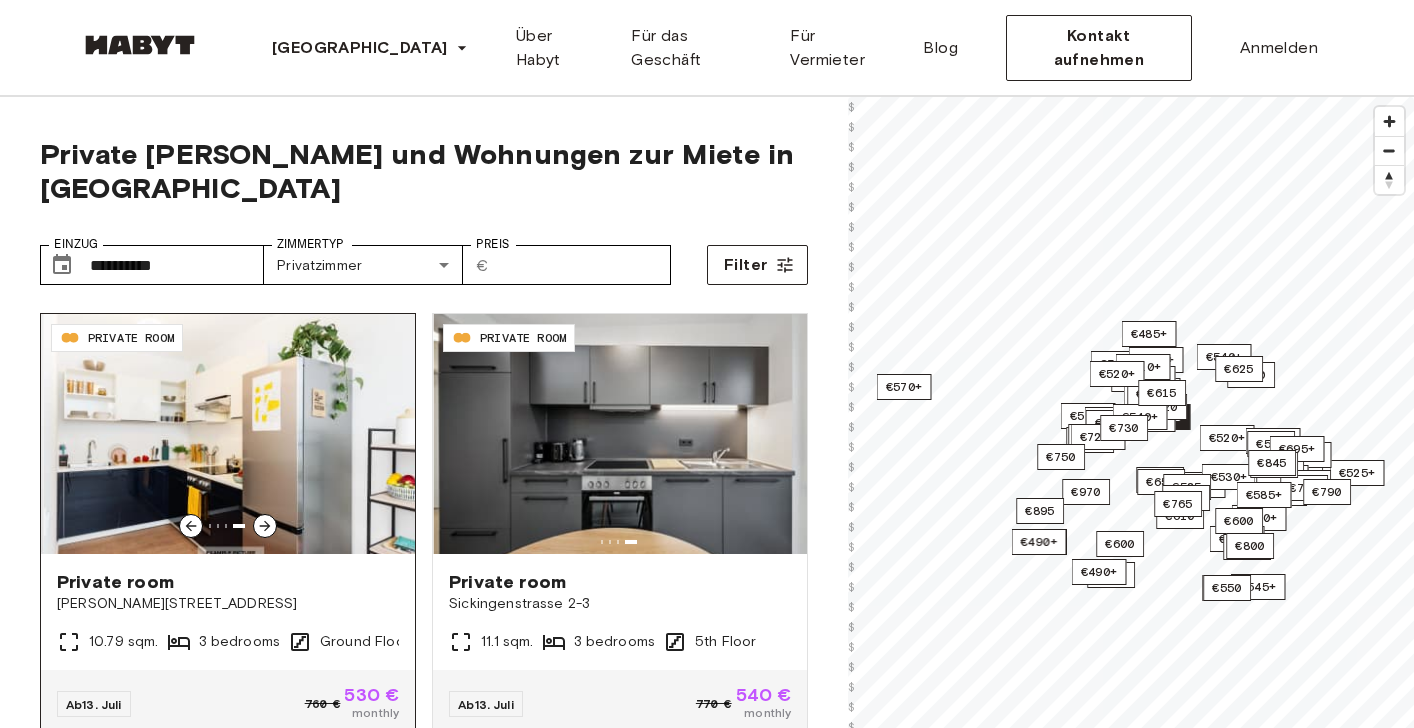 click 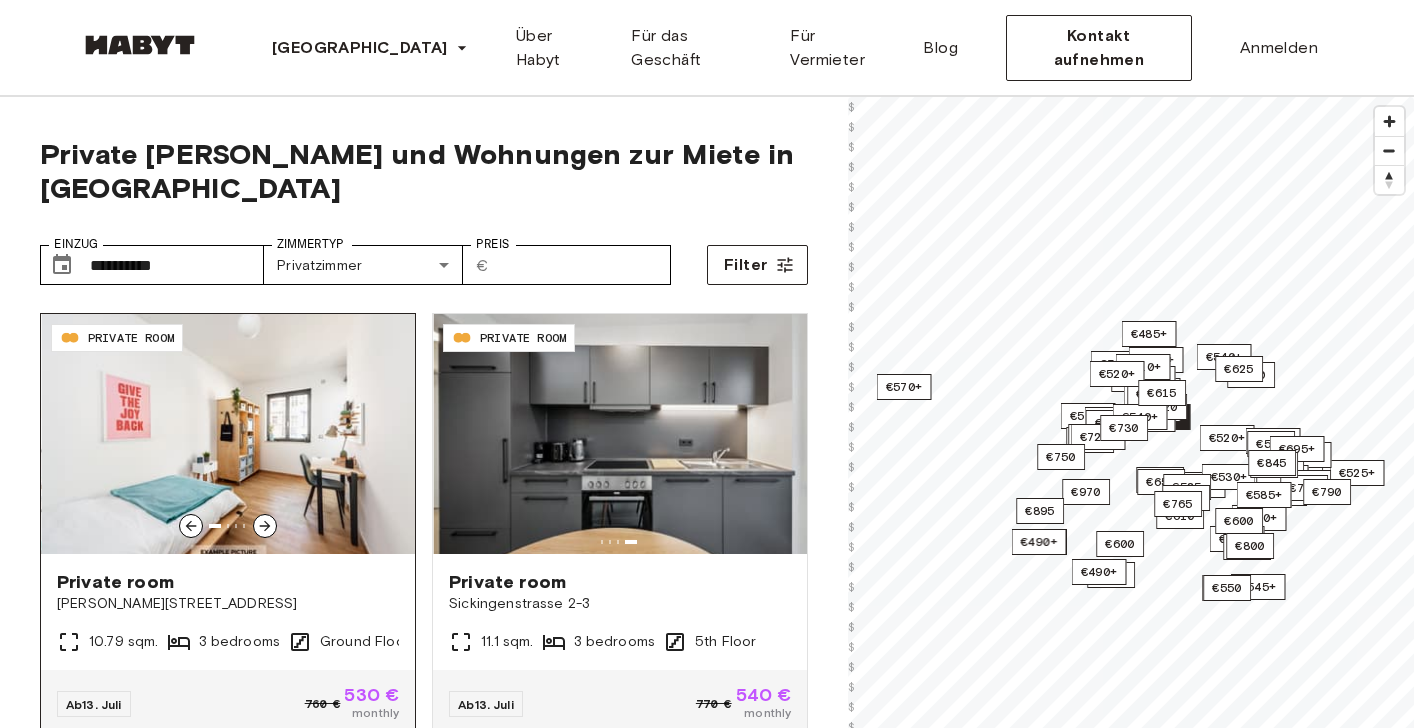 click 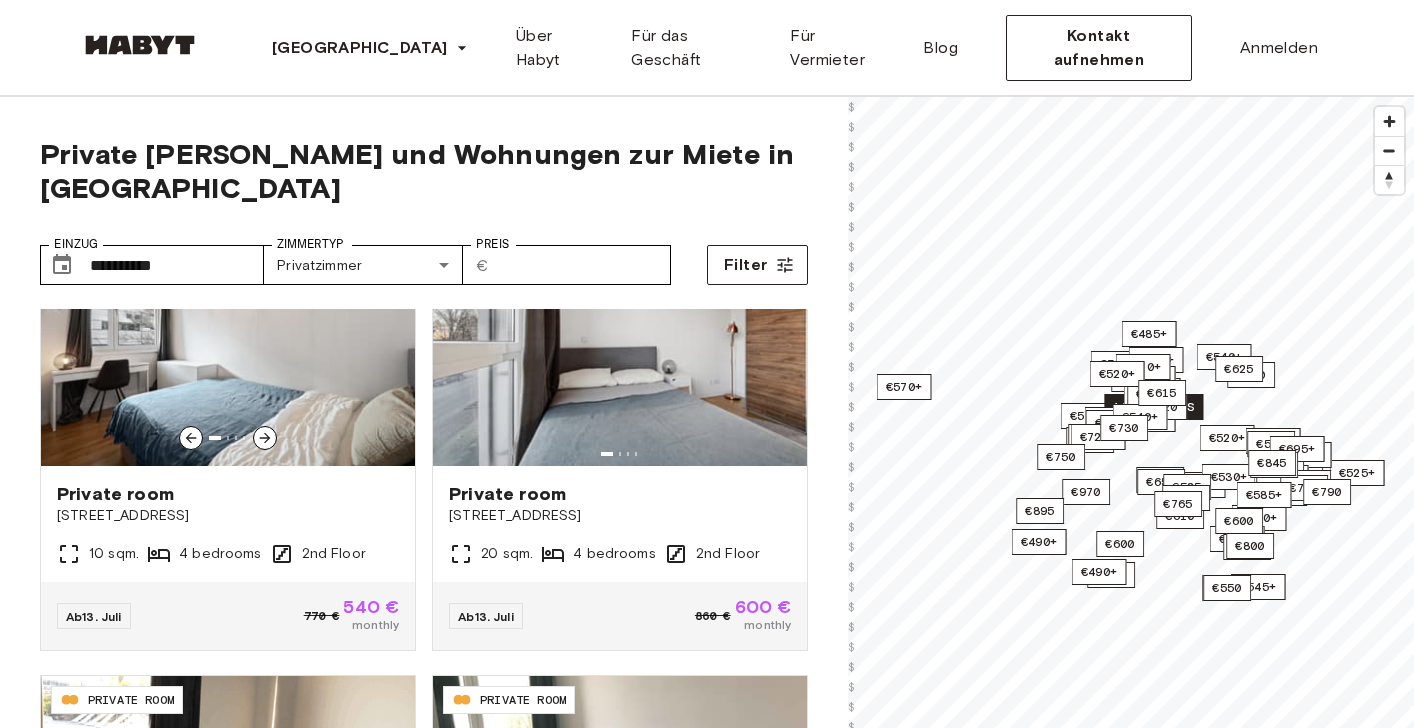 scroll, scrollTop: 3862, scrollLeft: 0, axis: vertical 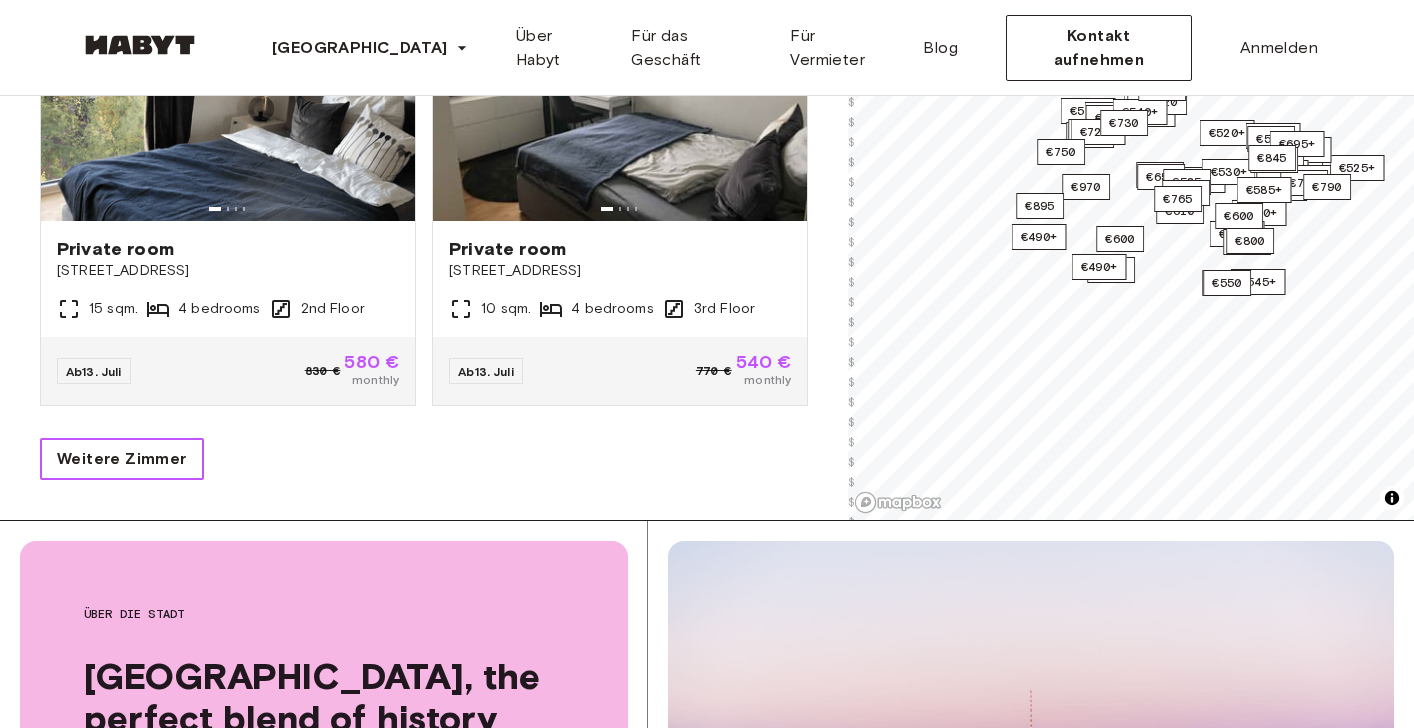 click on "Weitere Zimmer" at bounding box center [122, 459] 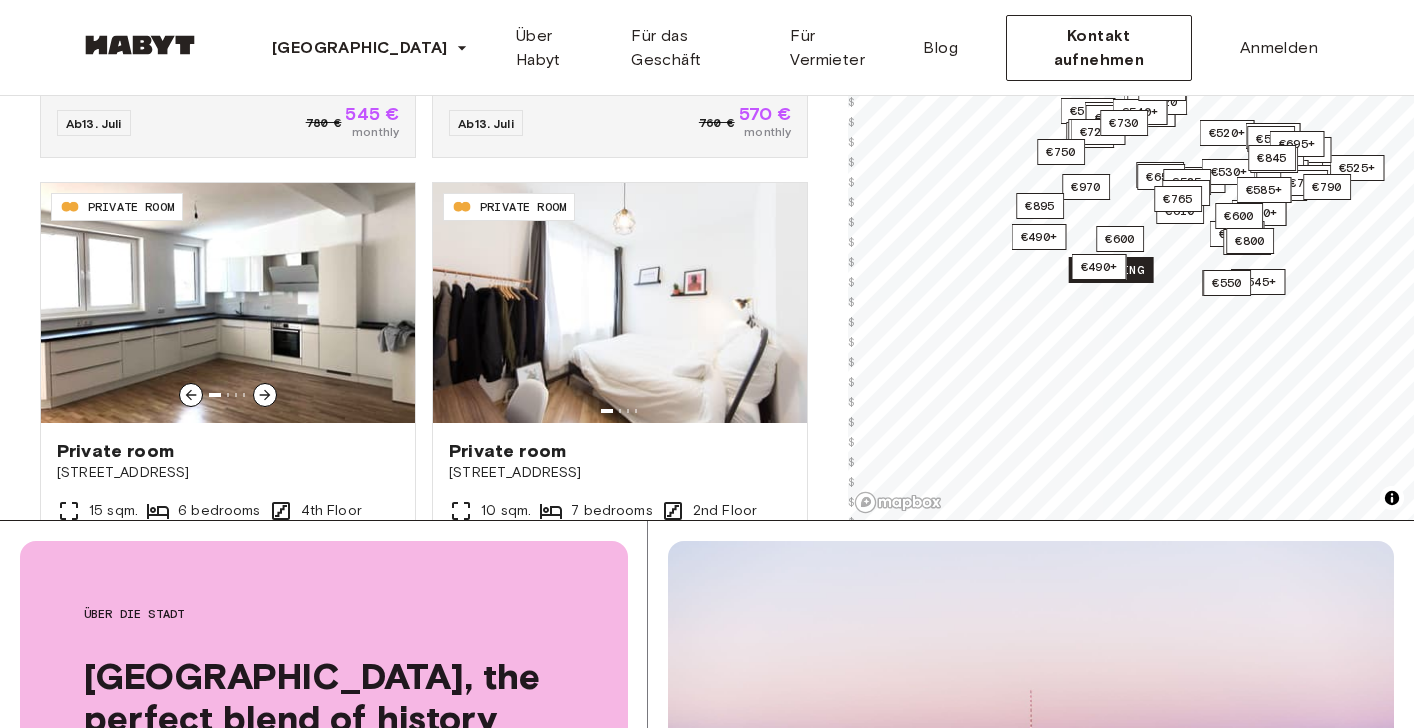scroll, scrollTop: 6357, scrollLeft: 0, axis: vertical 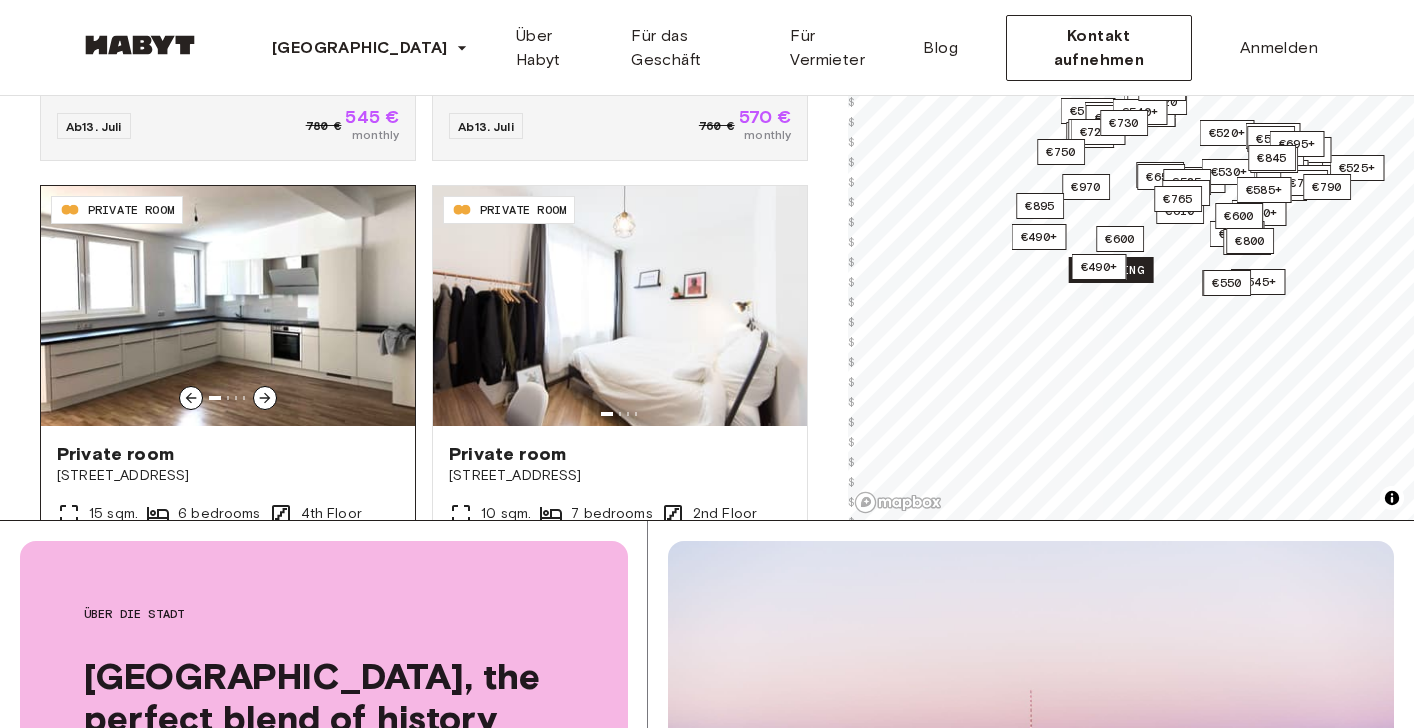 click 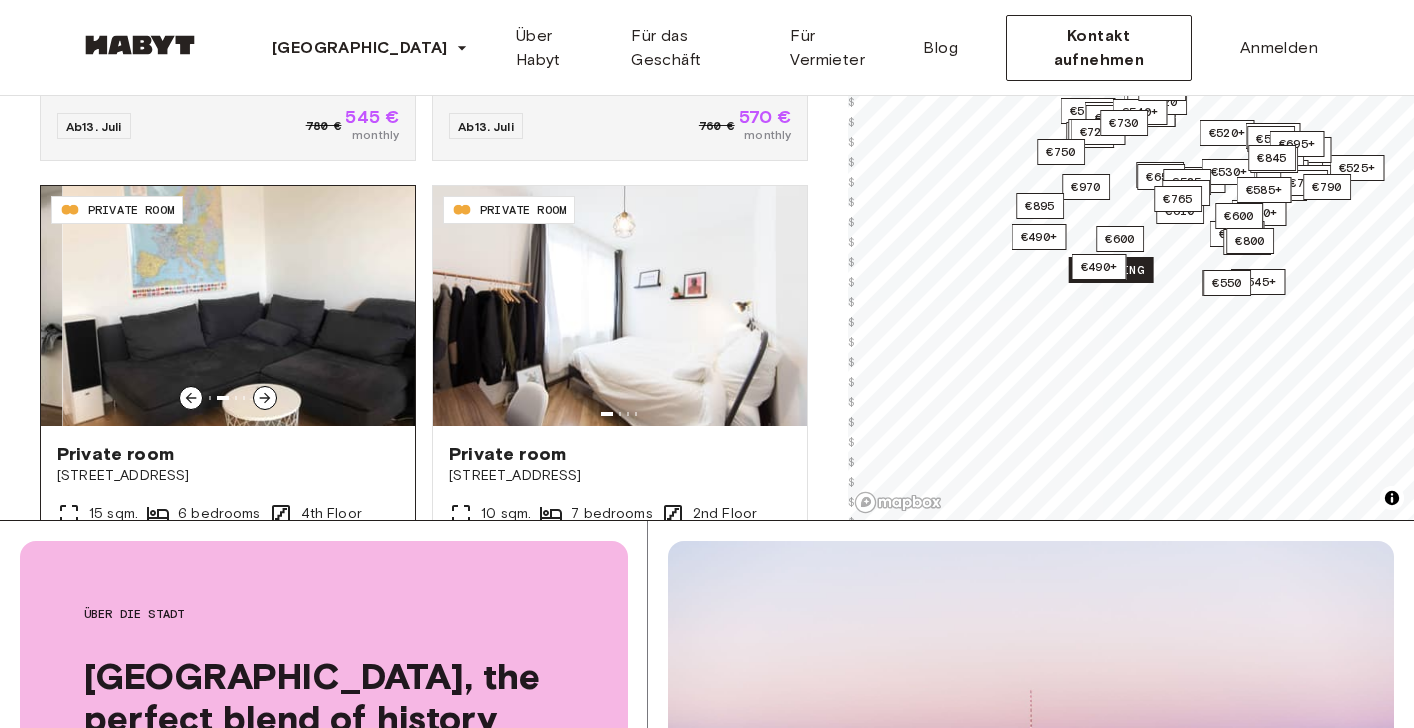 click 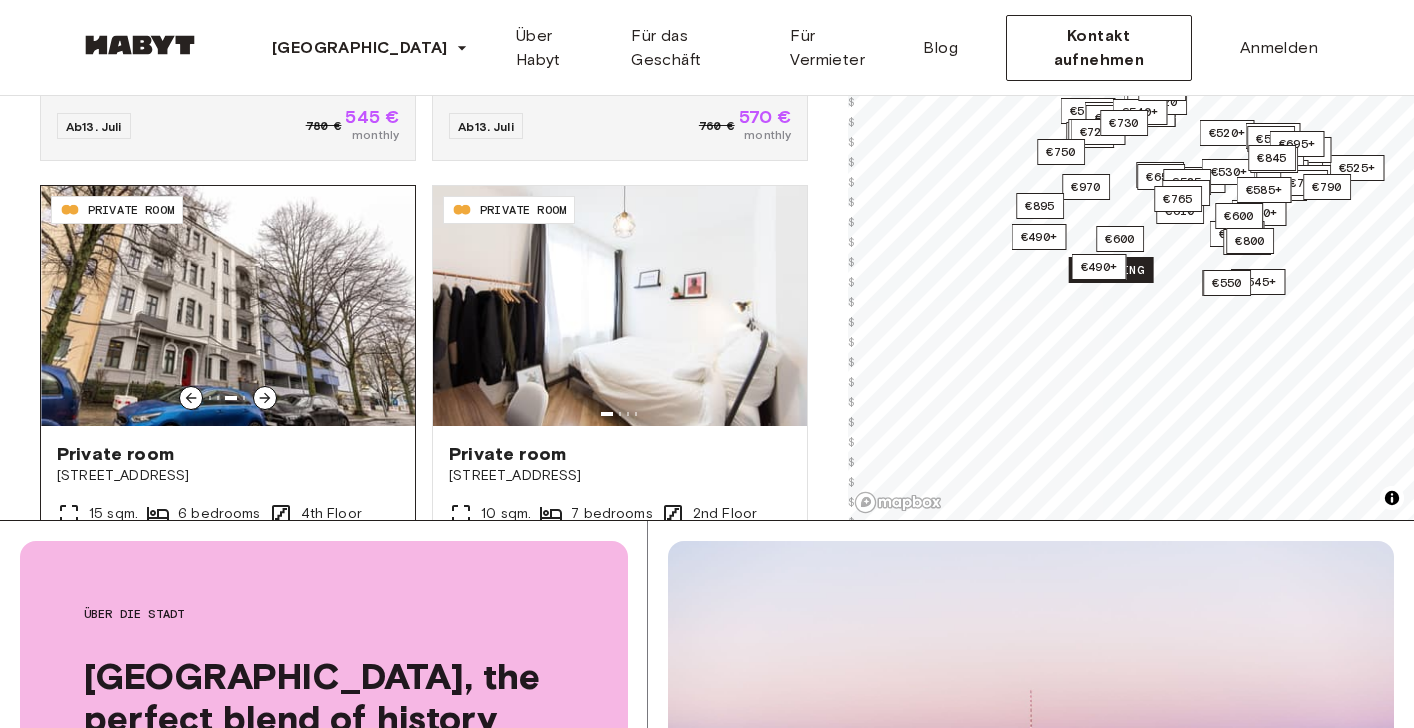 click 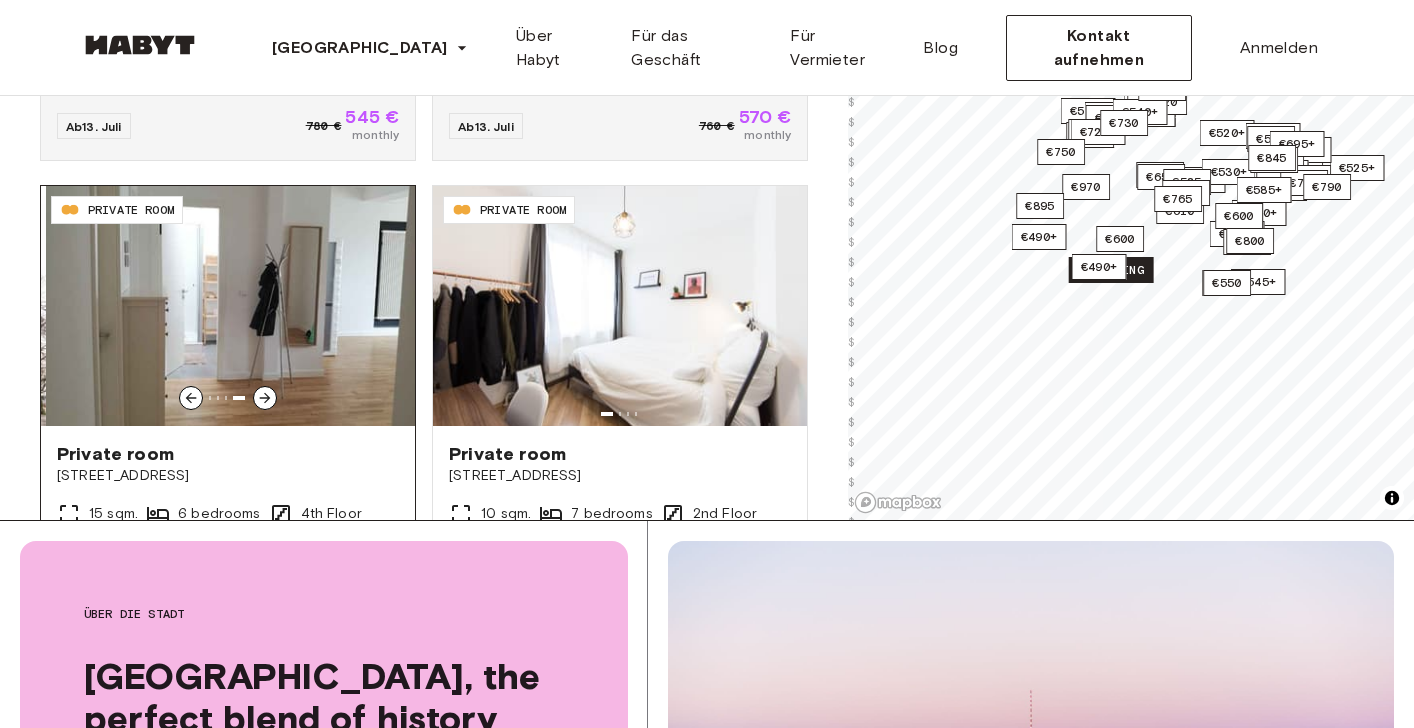 click 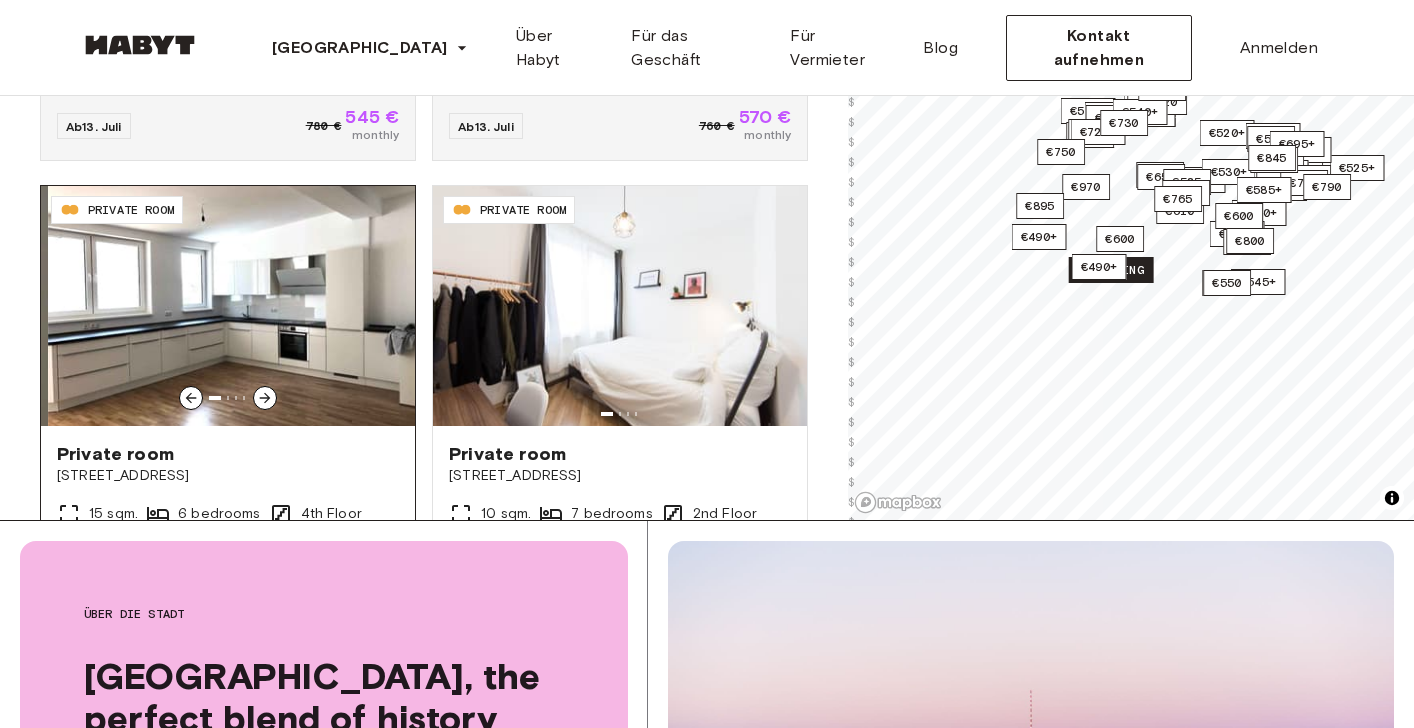 click 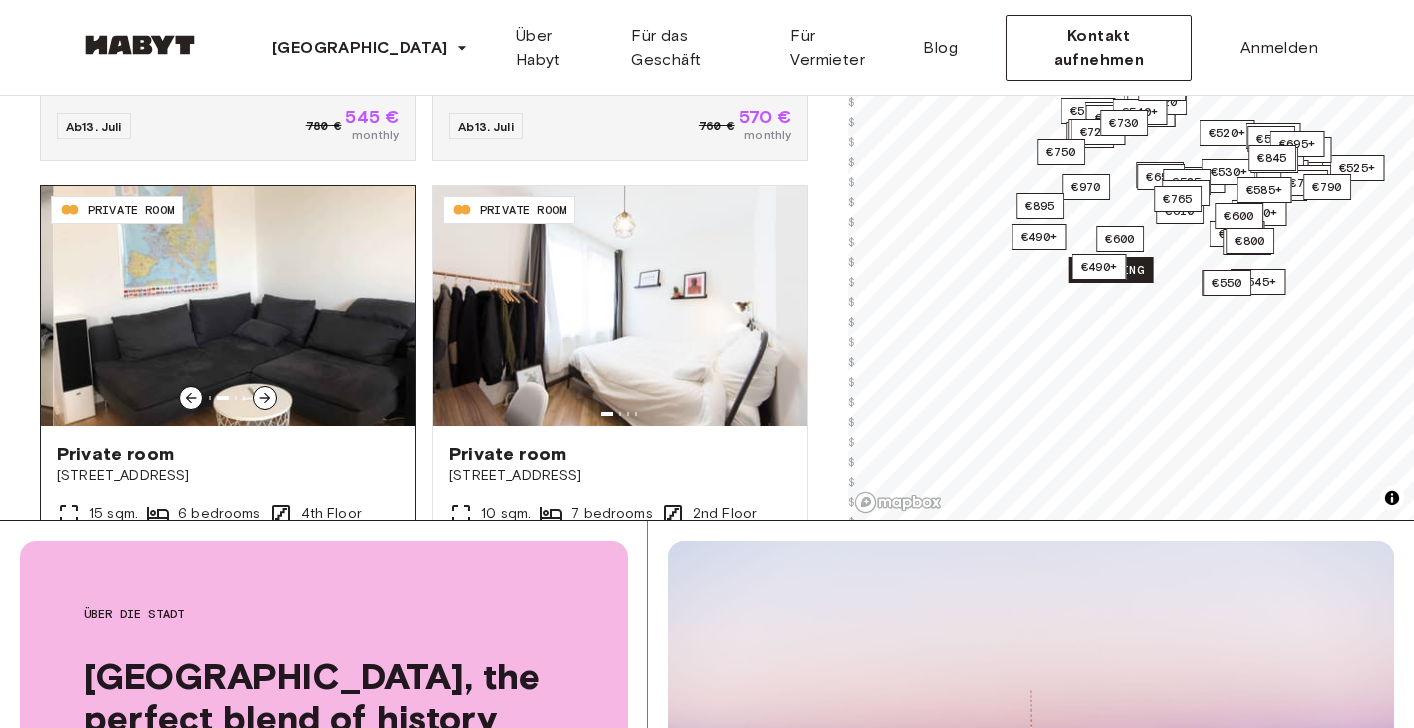 click 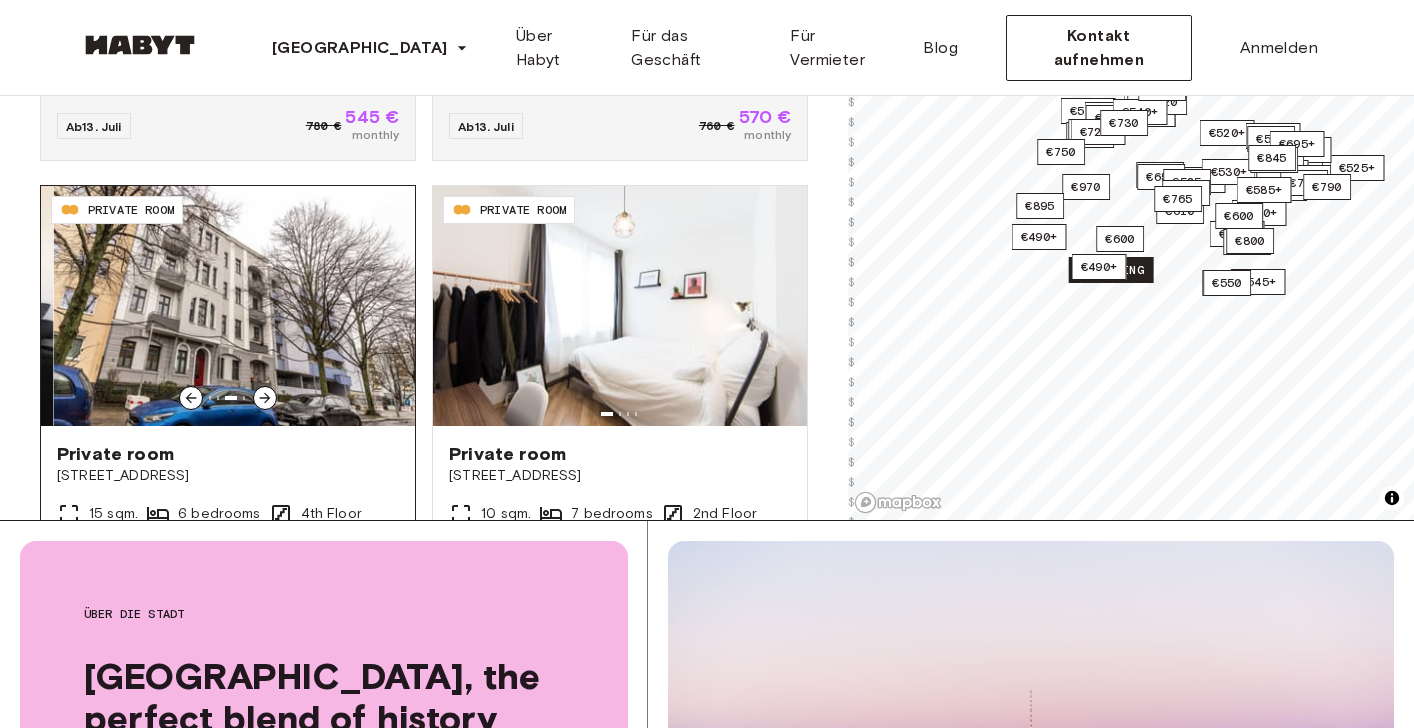 click 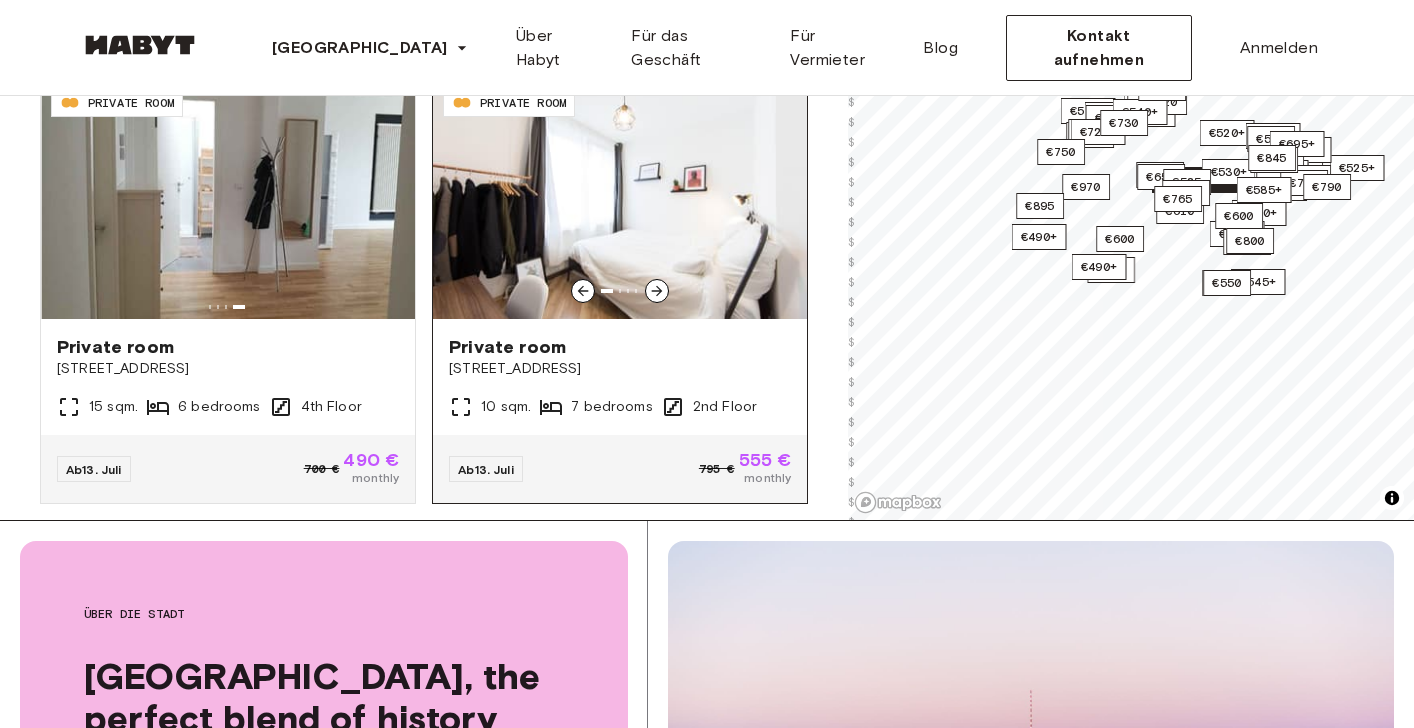 scroll, scrollTop: 6462, scrollLeft: 0, axis: vertical 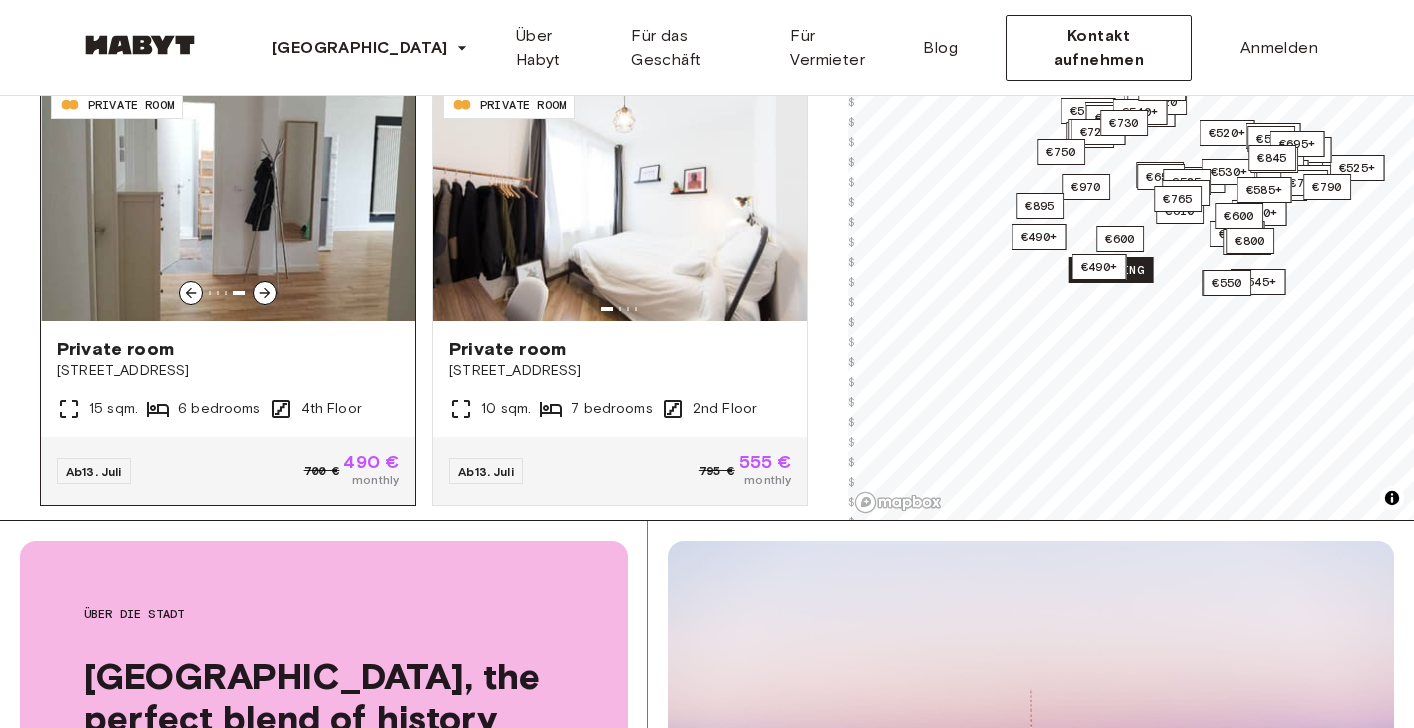click on "Private room Rembrandtstraße 16 15 sqm. 6 bedrooms 4th Floor" at bounding box center [228, 379] 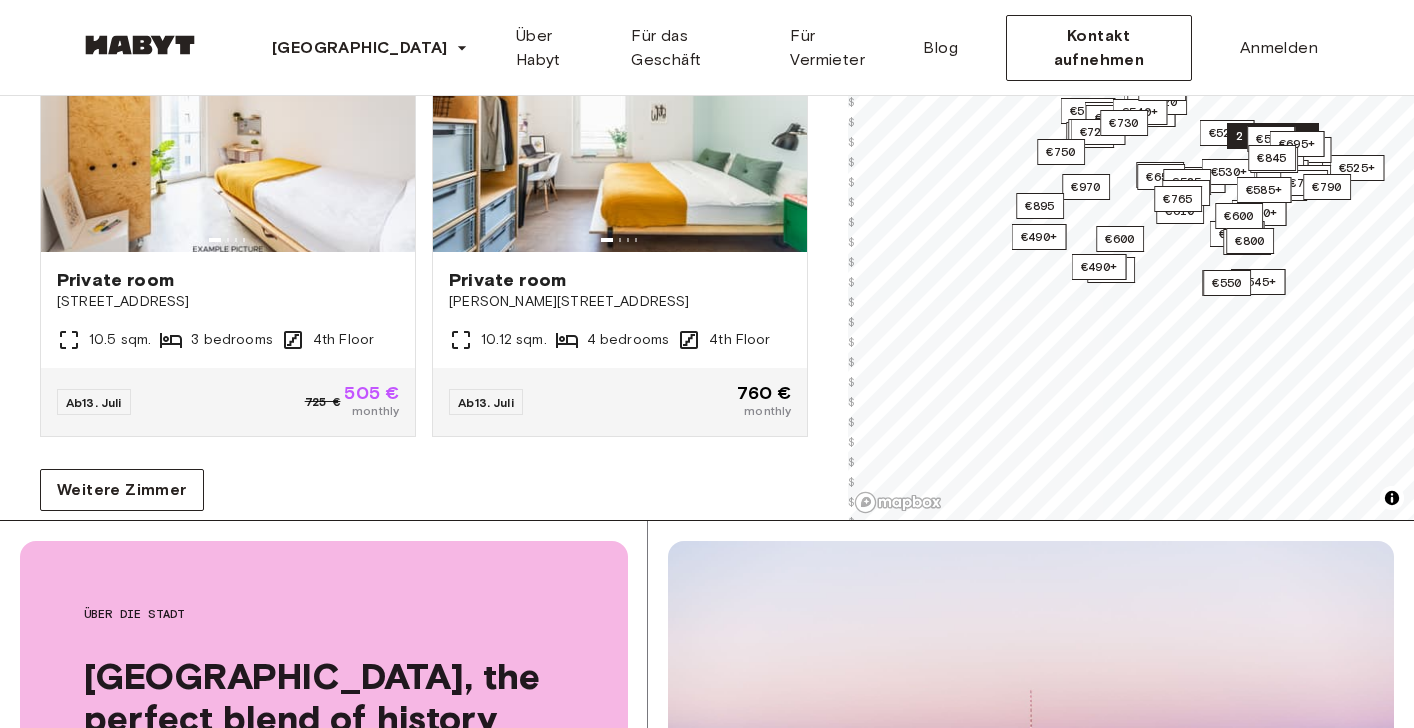 scroll, scrollTop: 8362, scrollLeft: 0, axis: vertical 